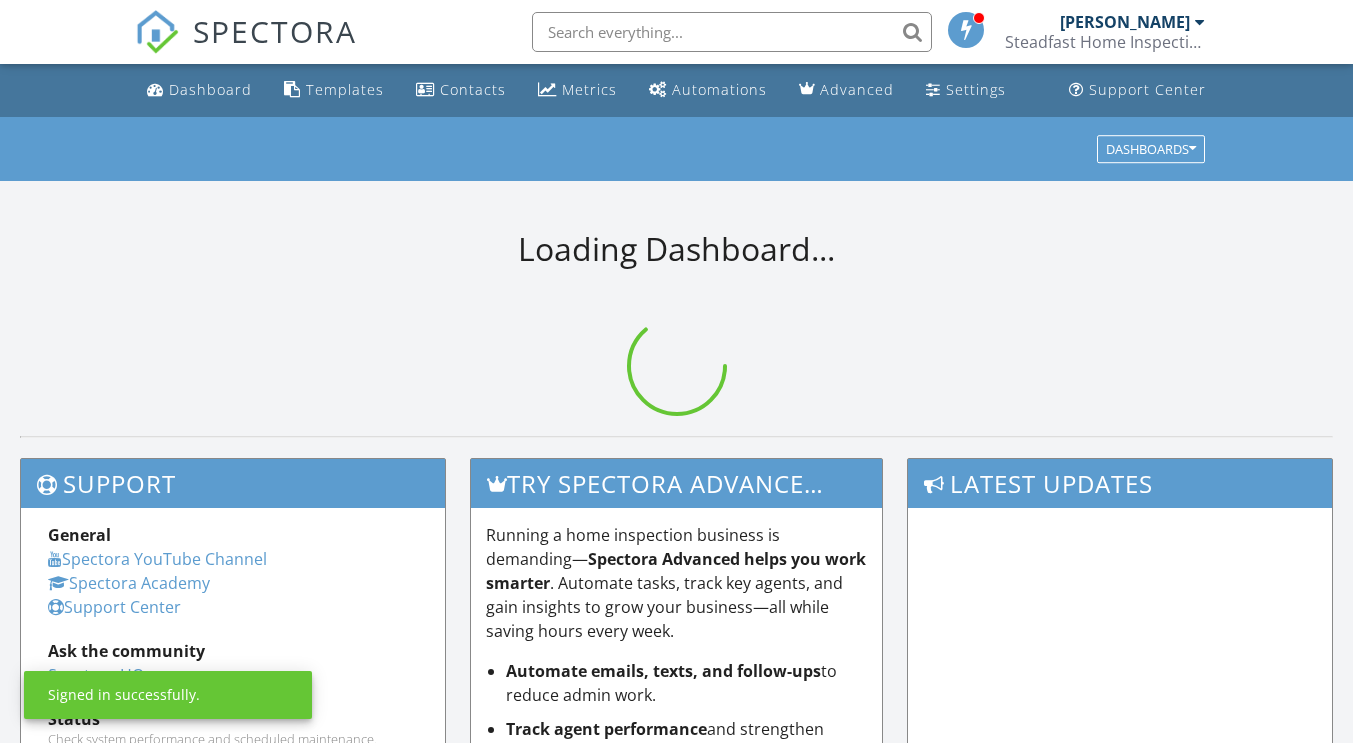 scroll, scrollTop: 0, scrollLeft: 0, axis: both 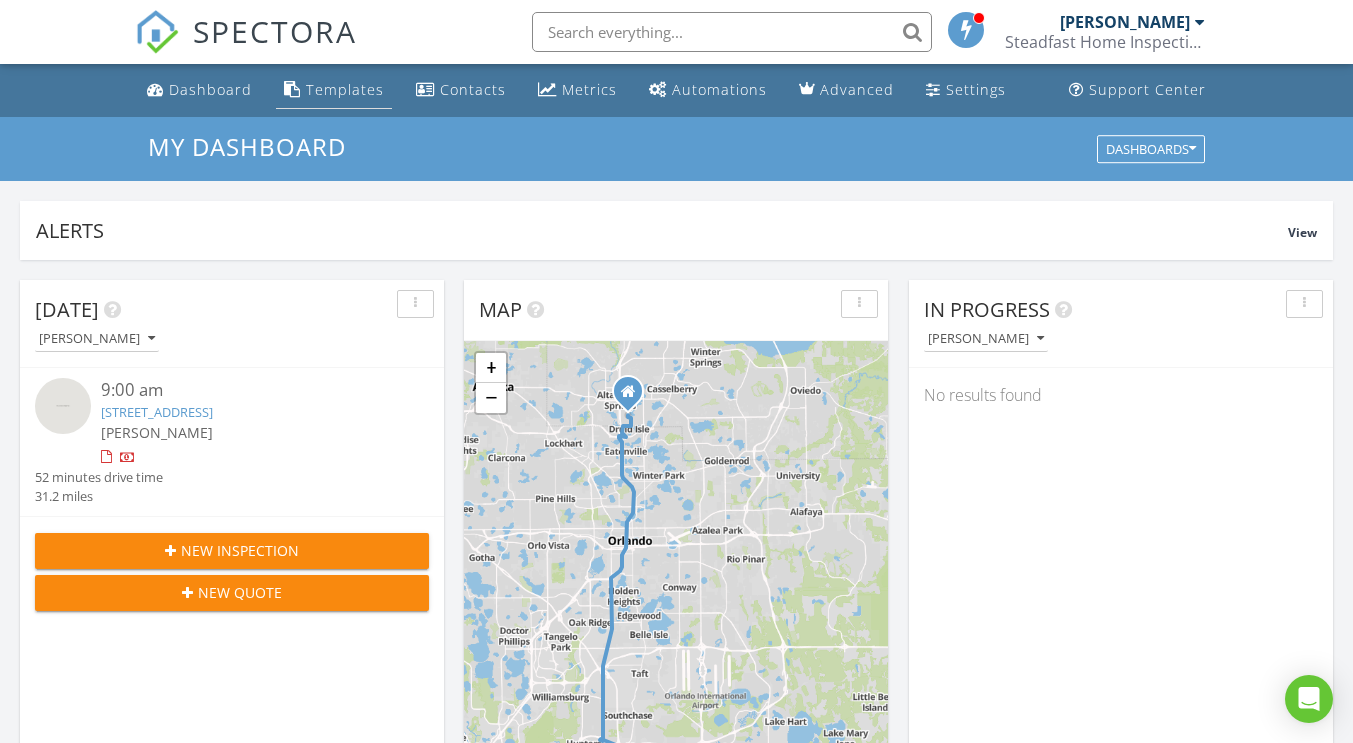click on "Templates" at bounding box center (345, 89) 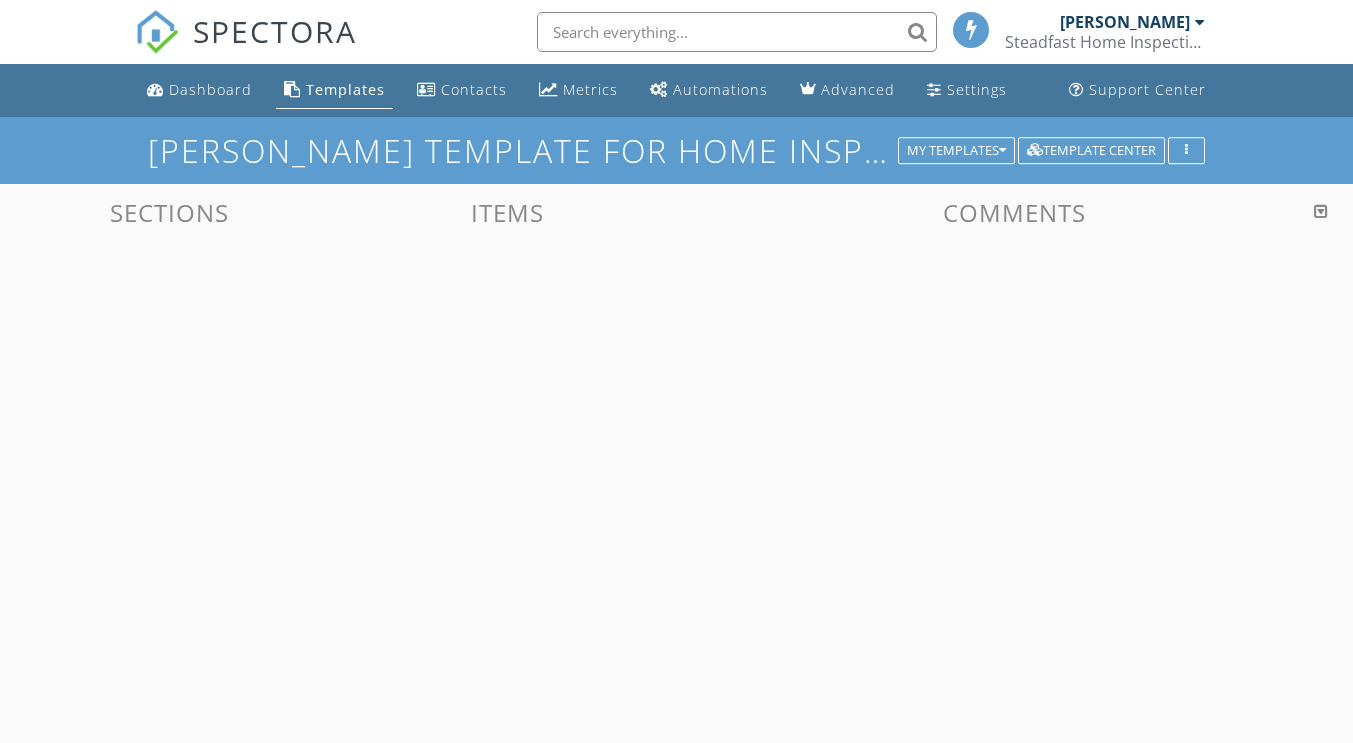 scroll, scrollTop: 0, scrollLeft: 0, axis: both 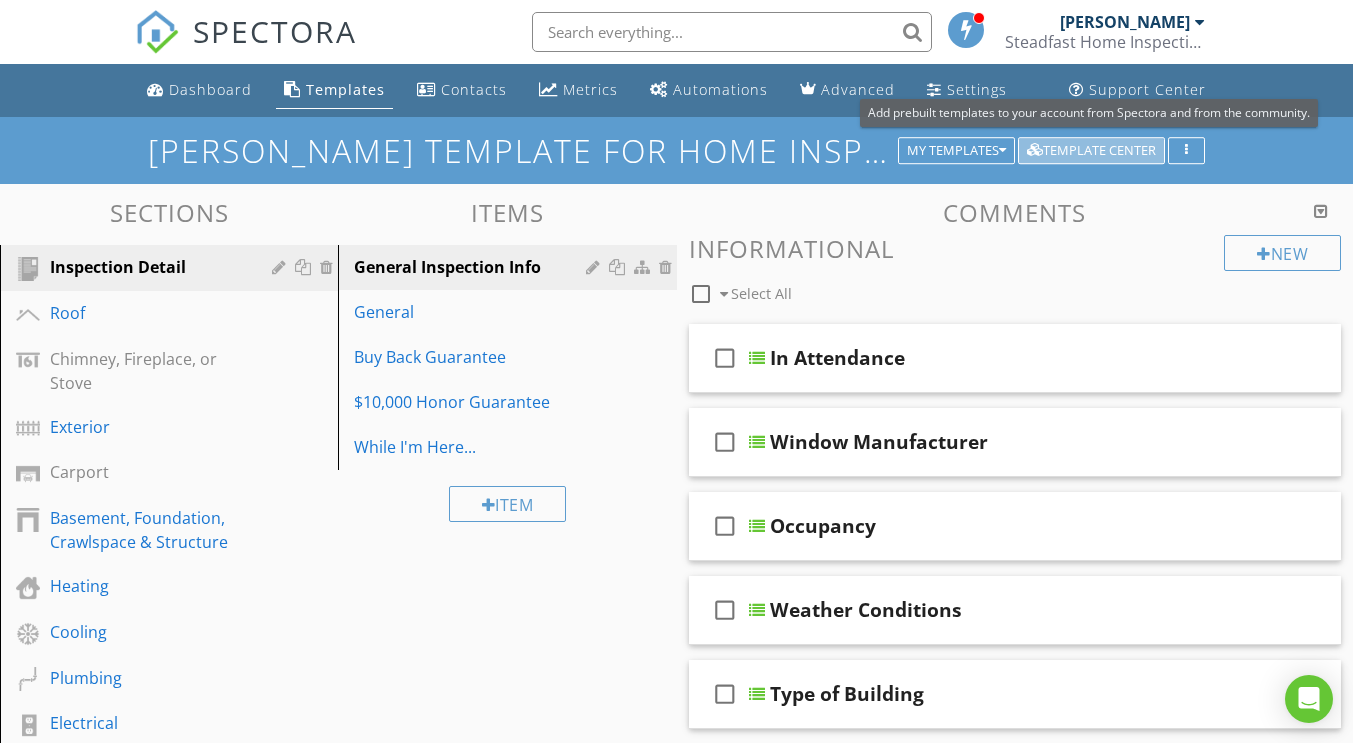 click on "Template Center" at bounding box center (1091, 151) 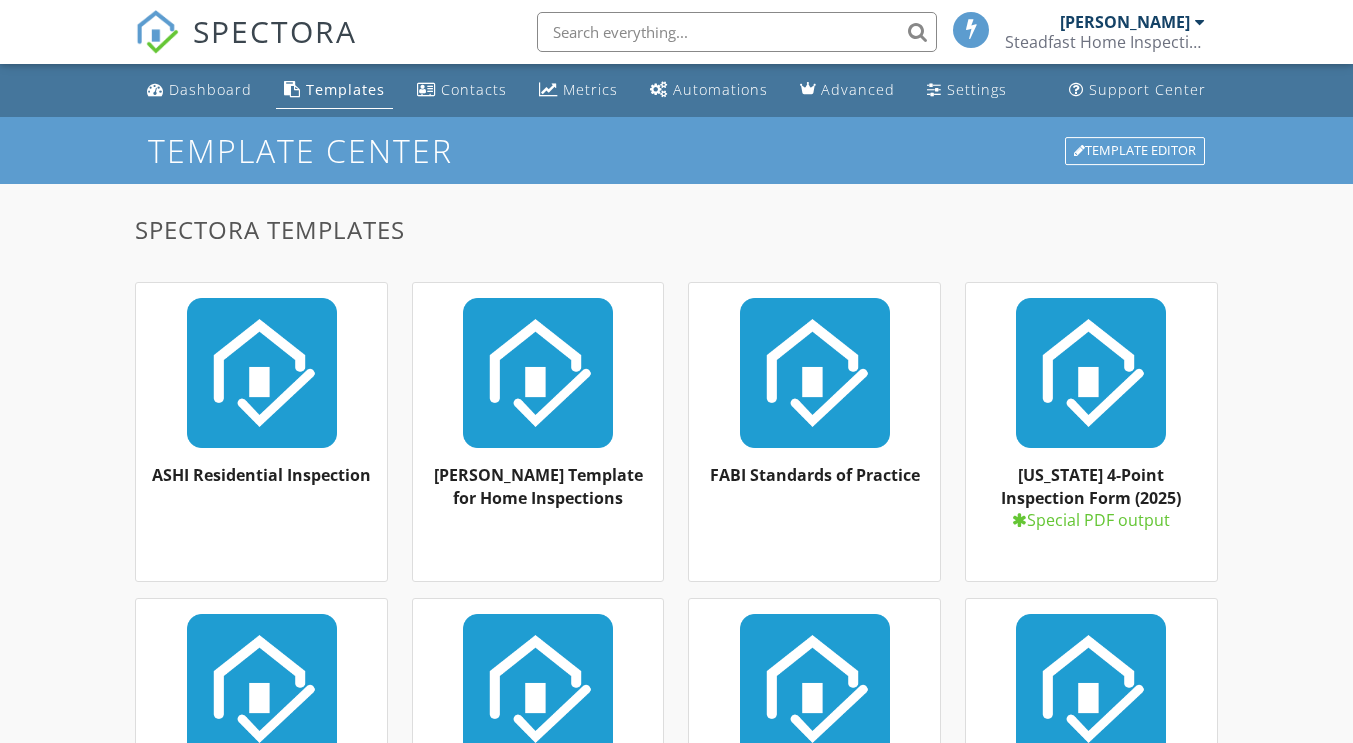 scroll, scrollTop: 0, scrollLeft: 0, axis: both 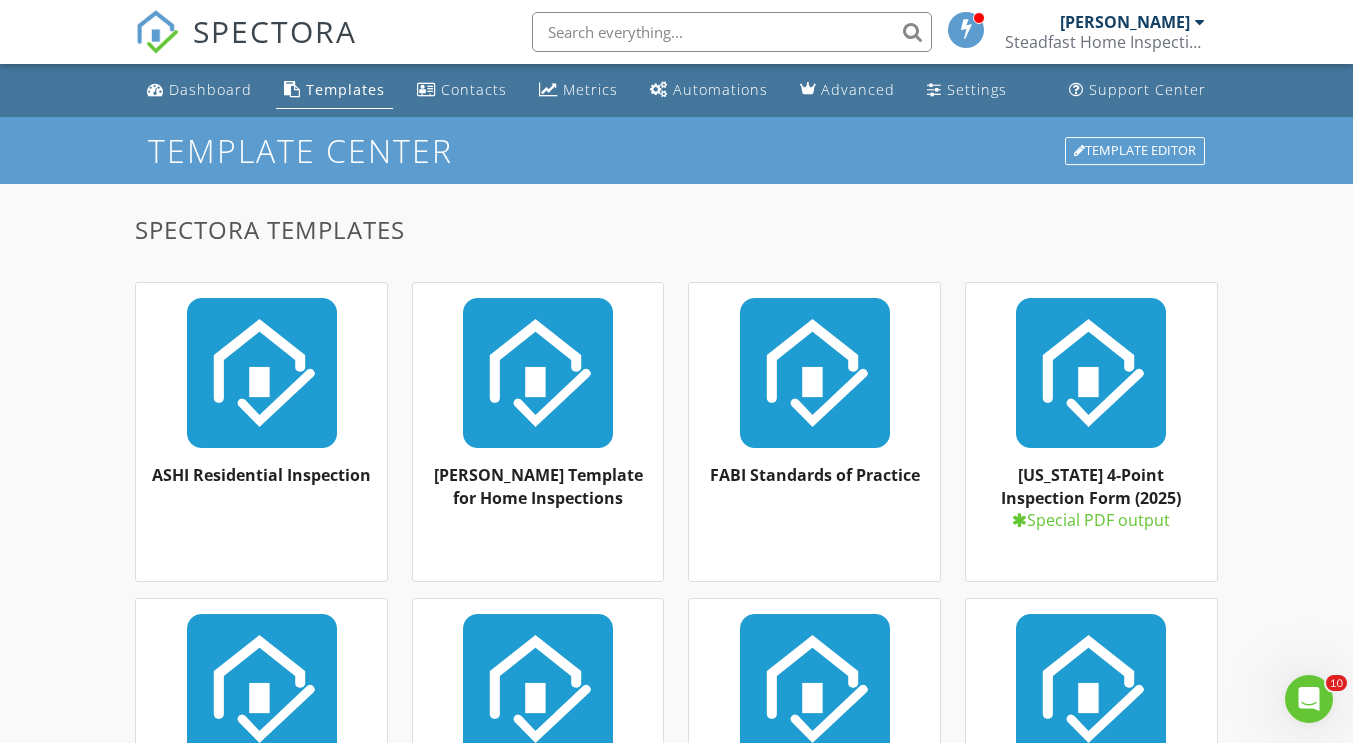 click on "Templates" at bounding box center (345, 89) 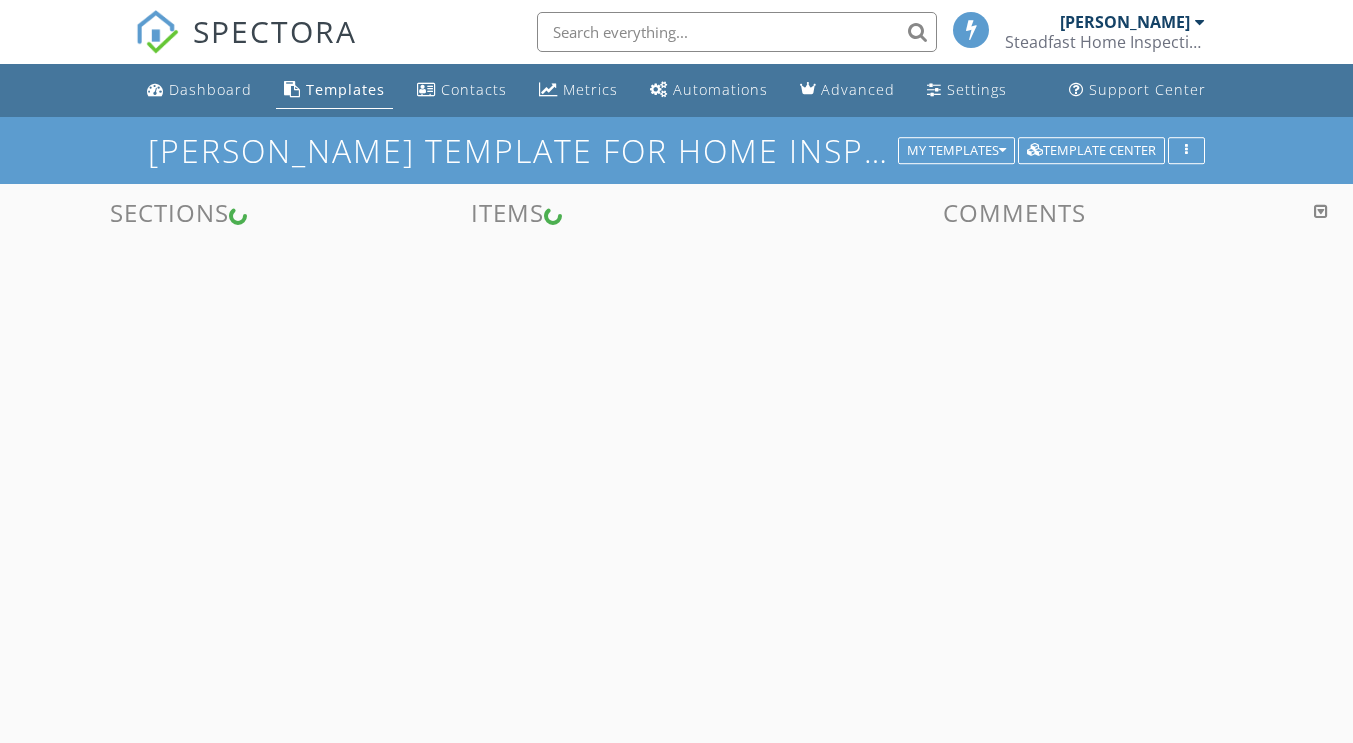 scroll, scrollTop: 0, scrollLeft: 0, axis: both 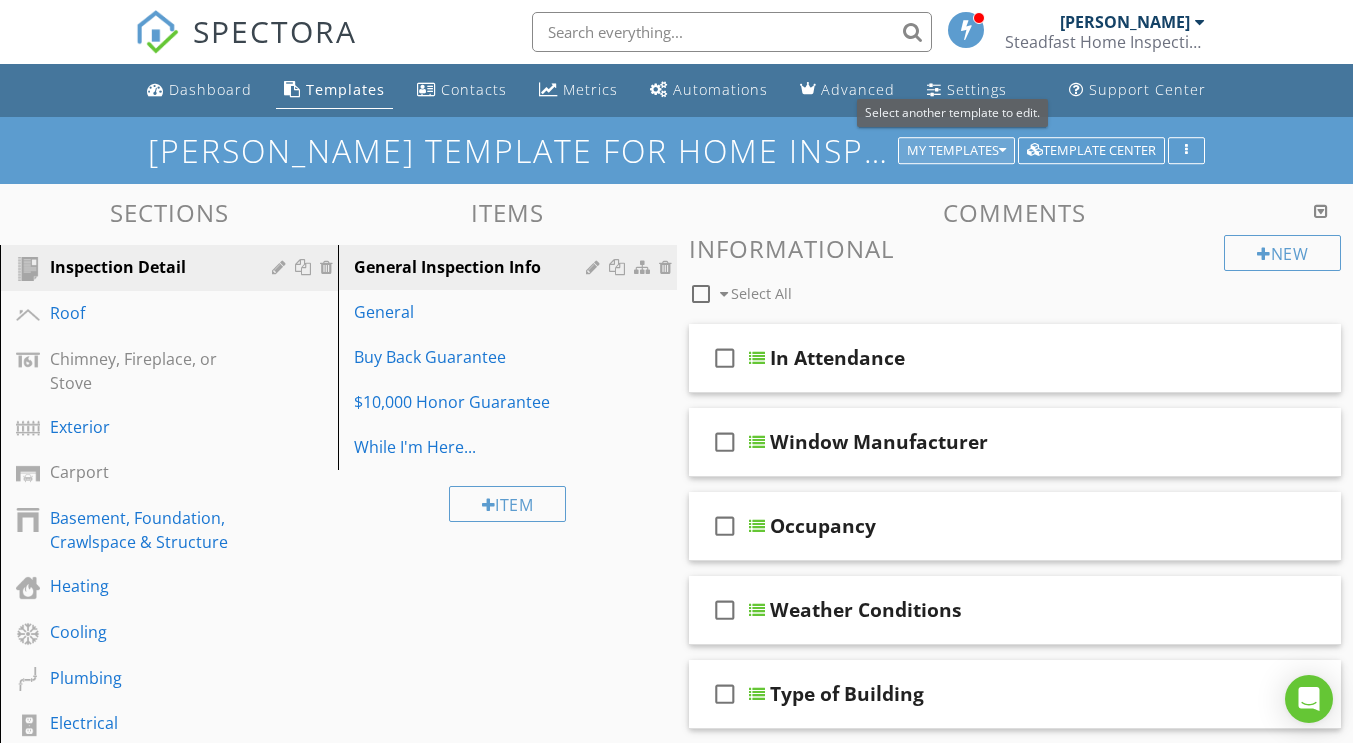 click on "My Templates" at bounding box center [956, 151] 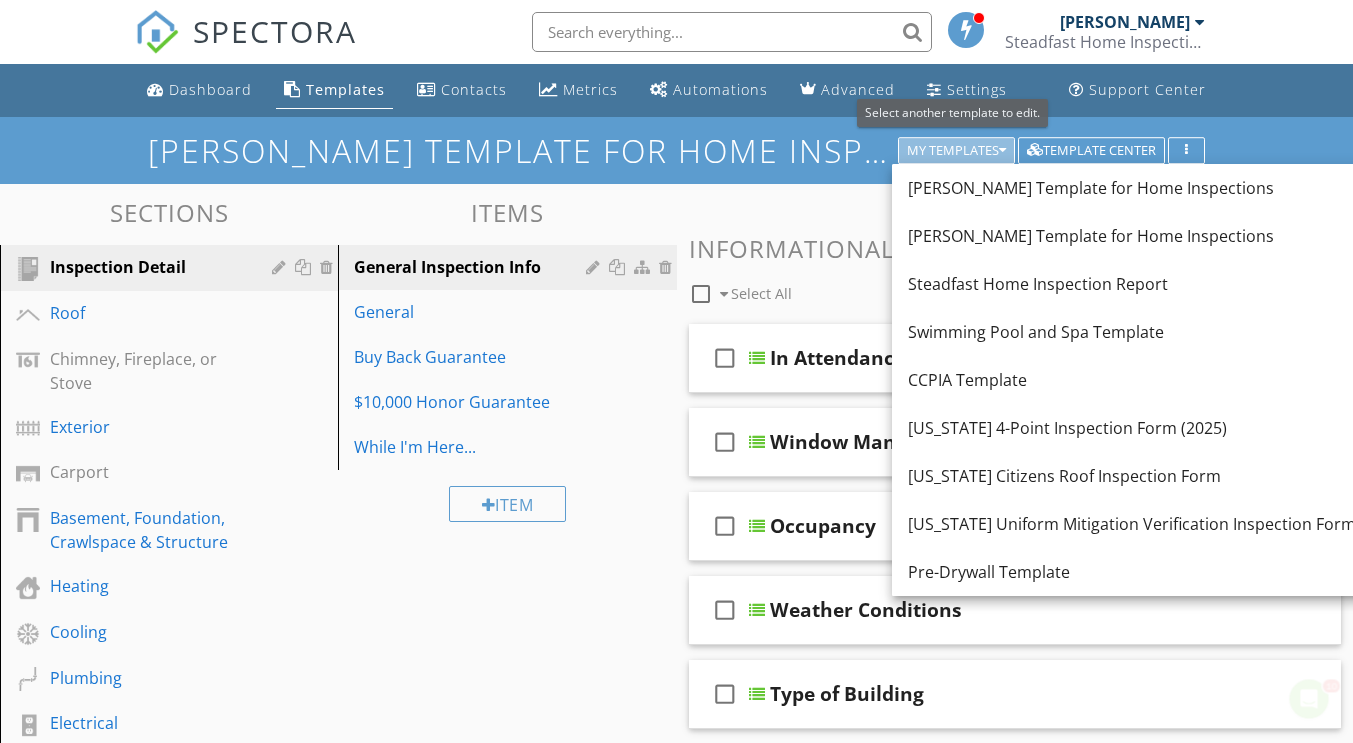 scroll, scrollTop: 0, scrollLeft: 0, axis: both 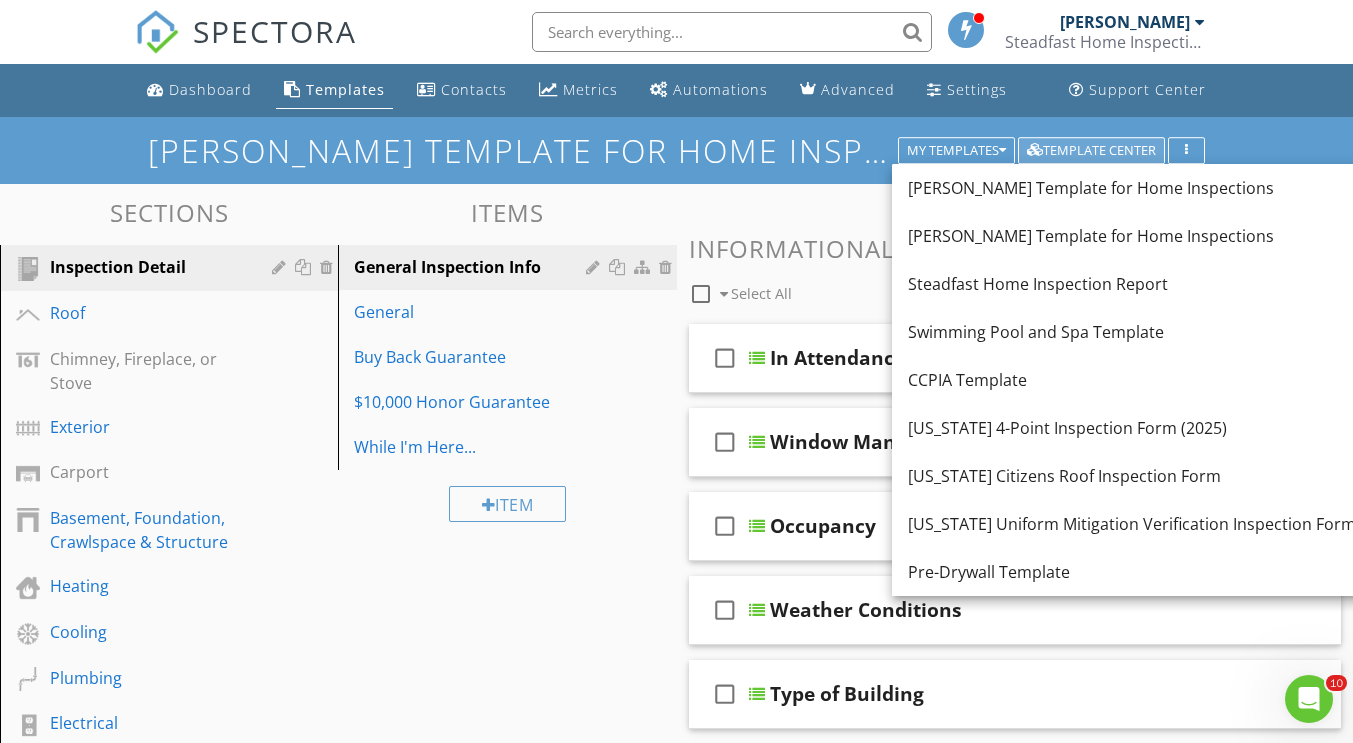 drag, startPoint x: 975, startPoint y: 226, endPoint x: 1041, endPoint y: 150, distance: 100.65784 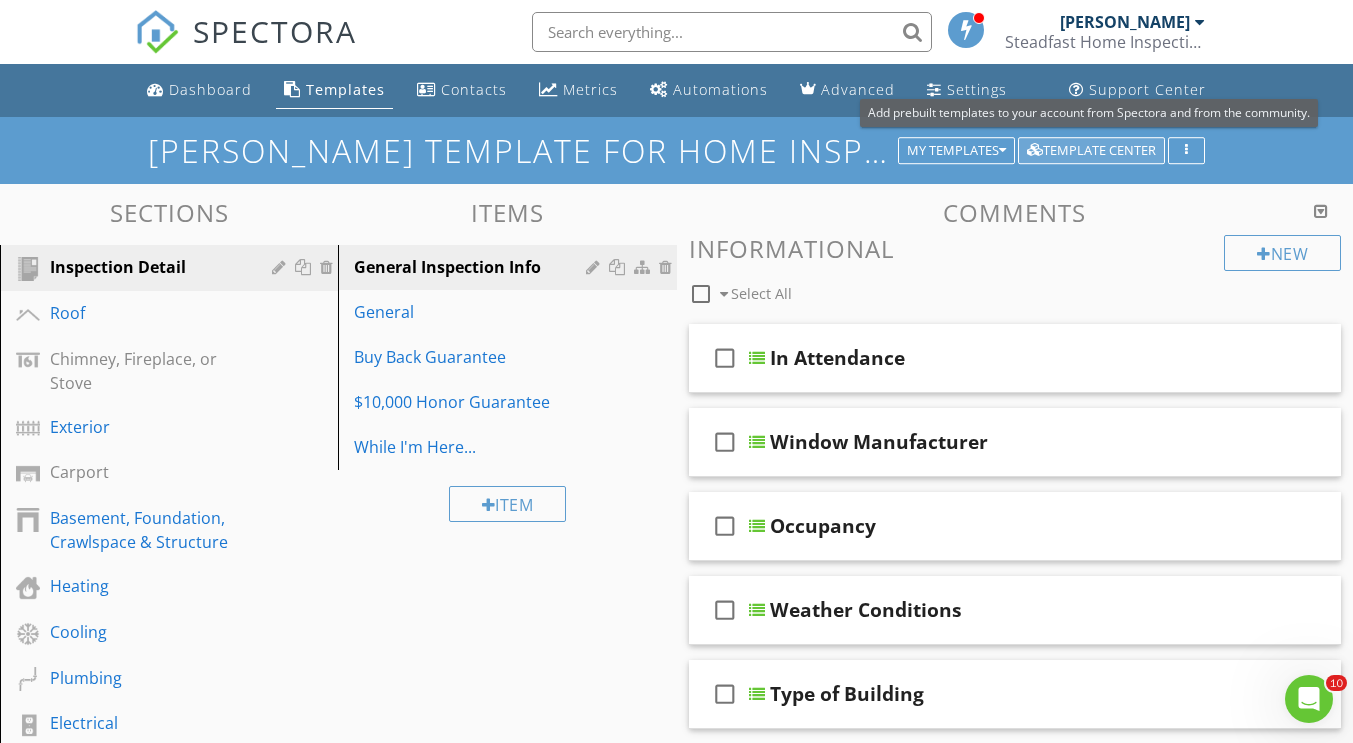 click at bounding box center [1035, 151] 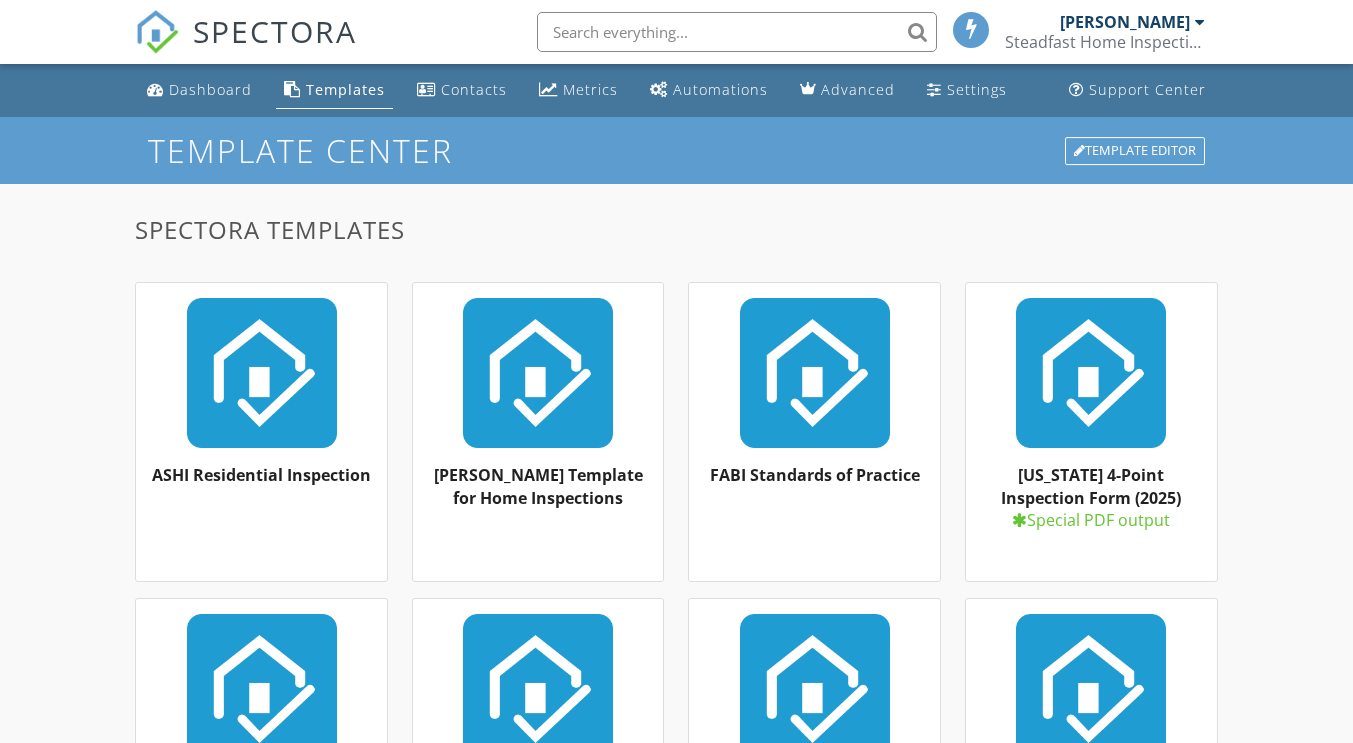 scroll, scrollTop: 0, scrollLeft: 0, axis: both 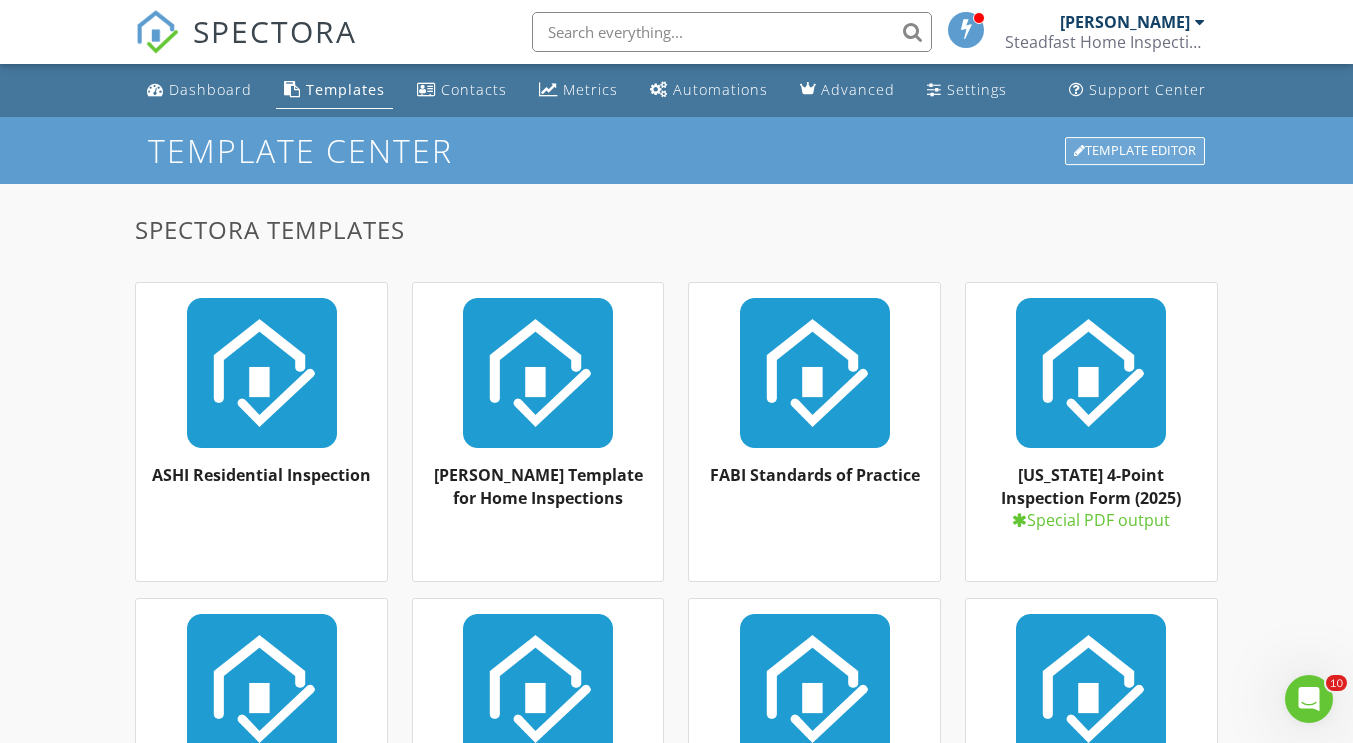 click on "Template Editor" at bounding box center [1135, 151] 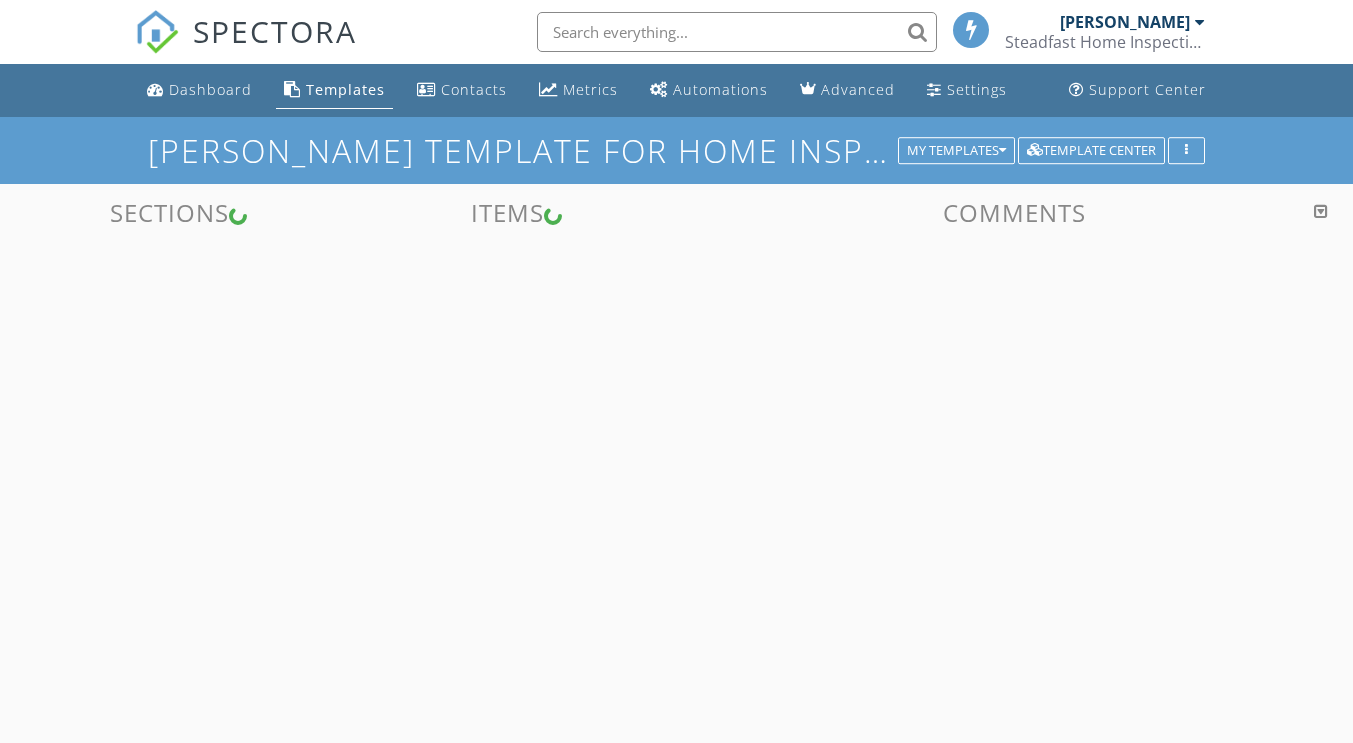 scroll, scrollTop: 0, scrollLeft: 0, axis: both 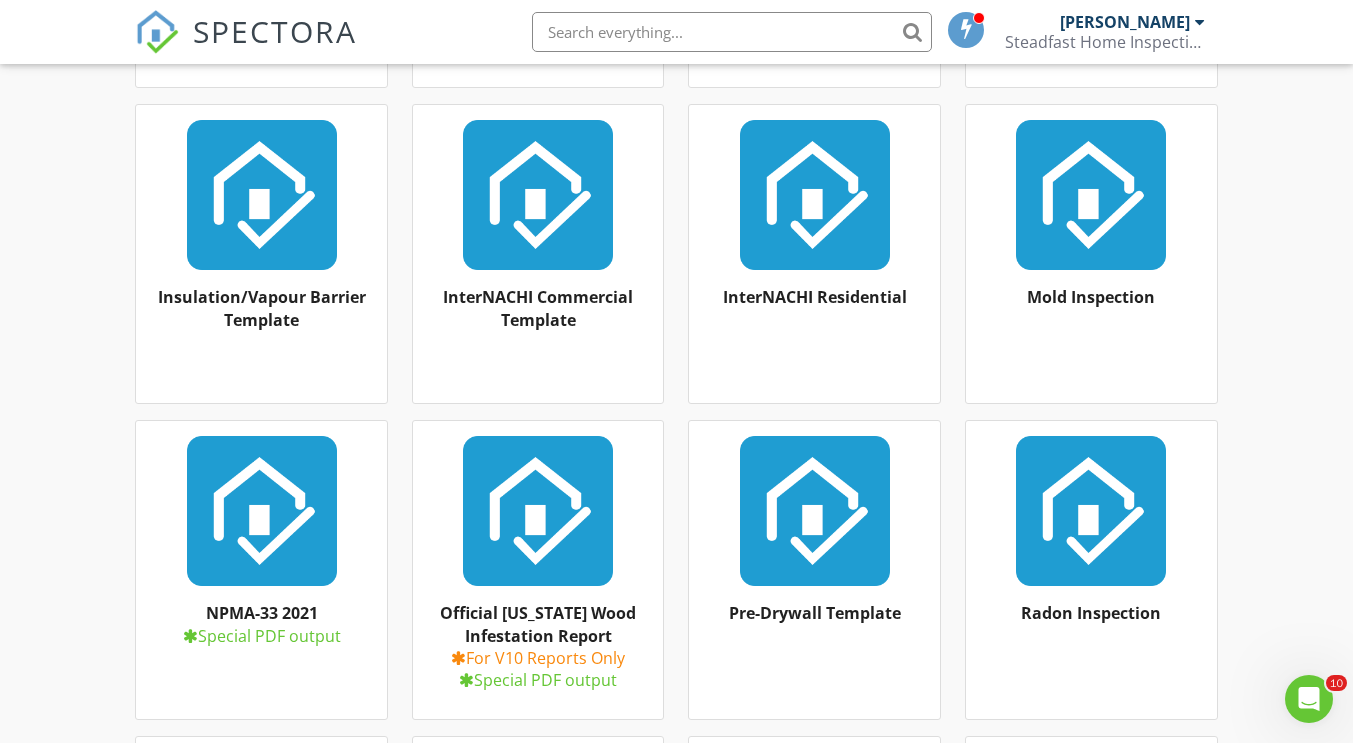 click at bounding box center [814, 511] 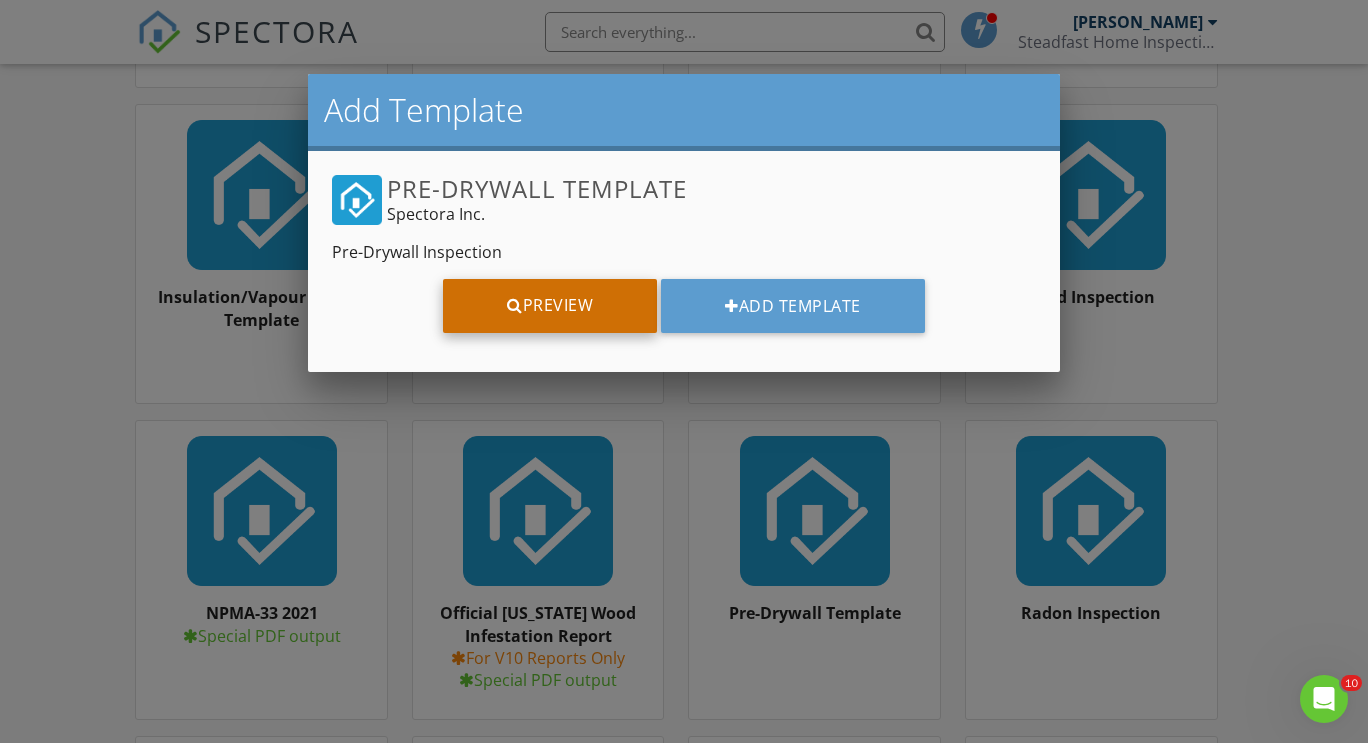 click on "Preview" at bounding box center (550, 306) 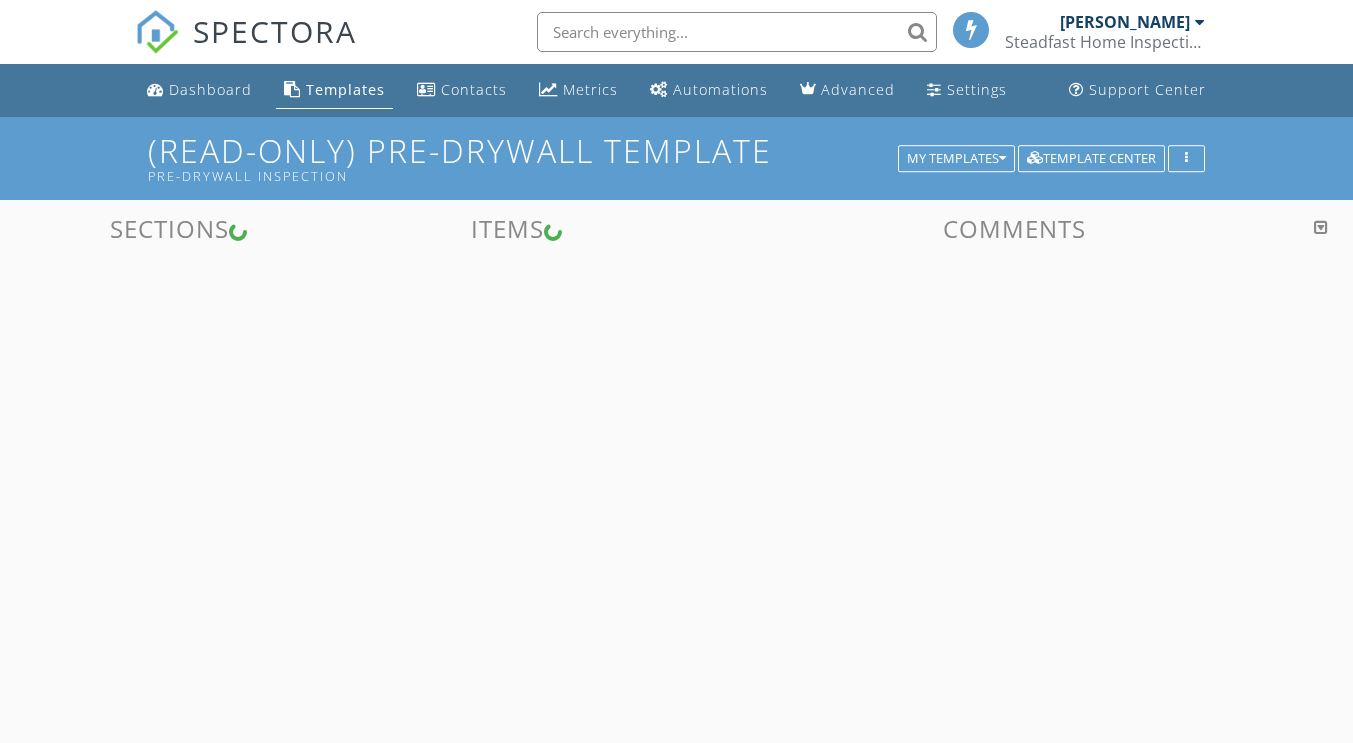 scroll, scrollTop: 0, scrollLeft: 0, axis: both 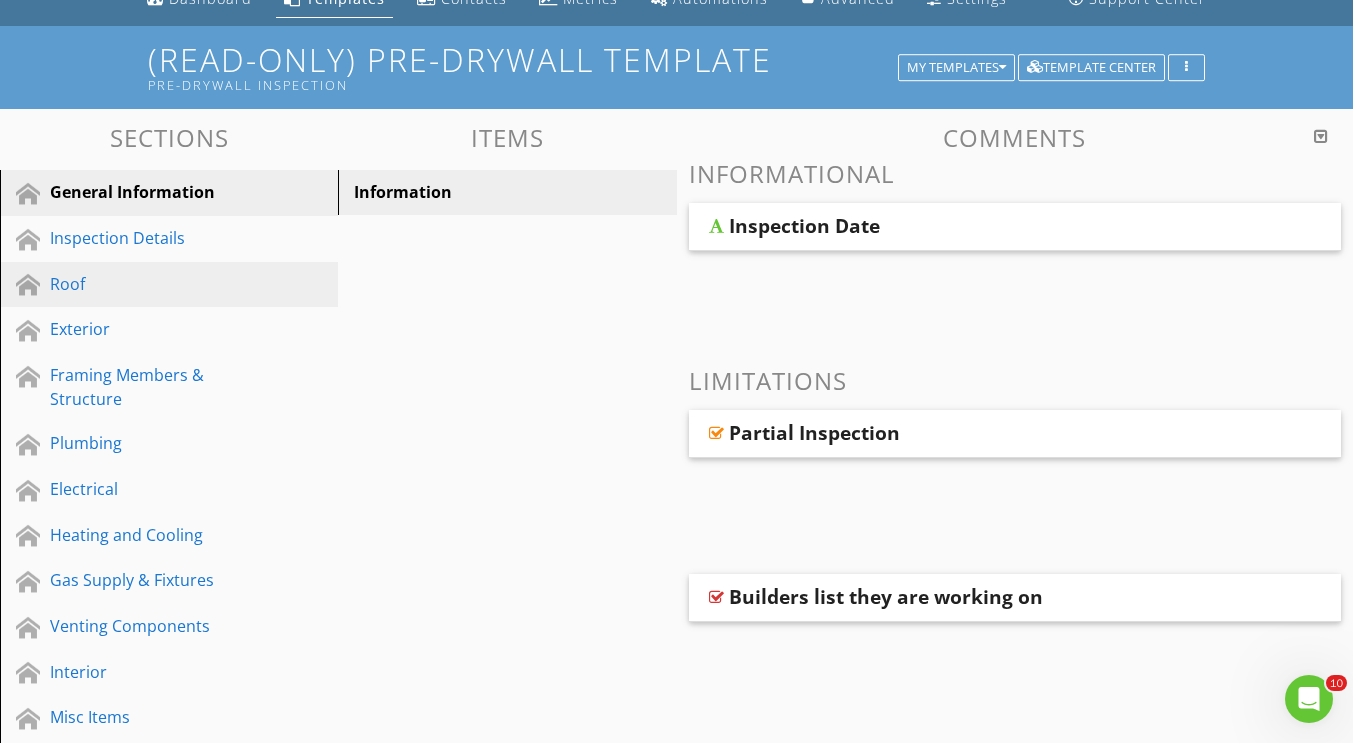 click on "Roof" at bounding box center (146, 284) 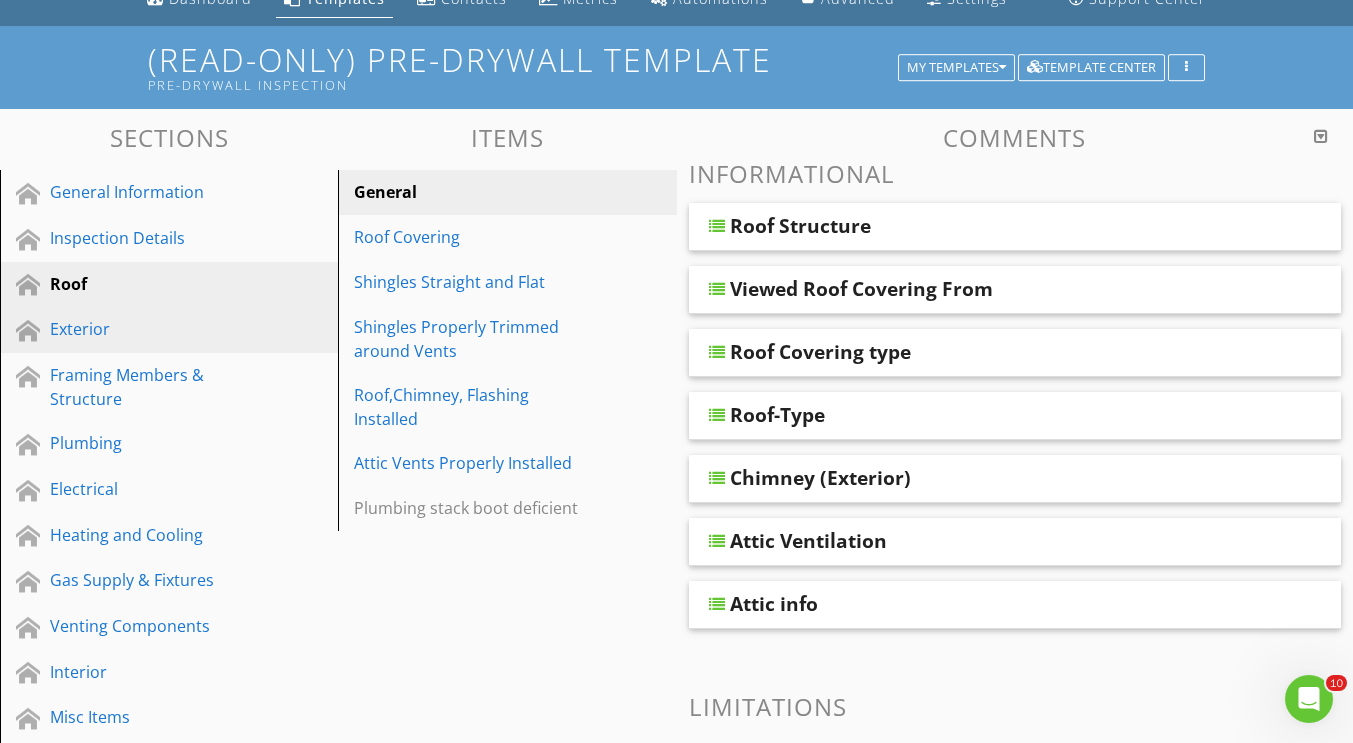 click on "Exterior" at bounding box center (146, 329) 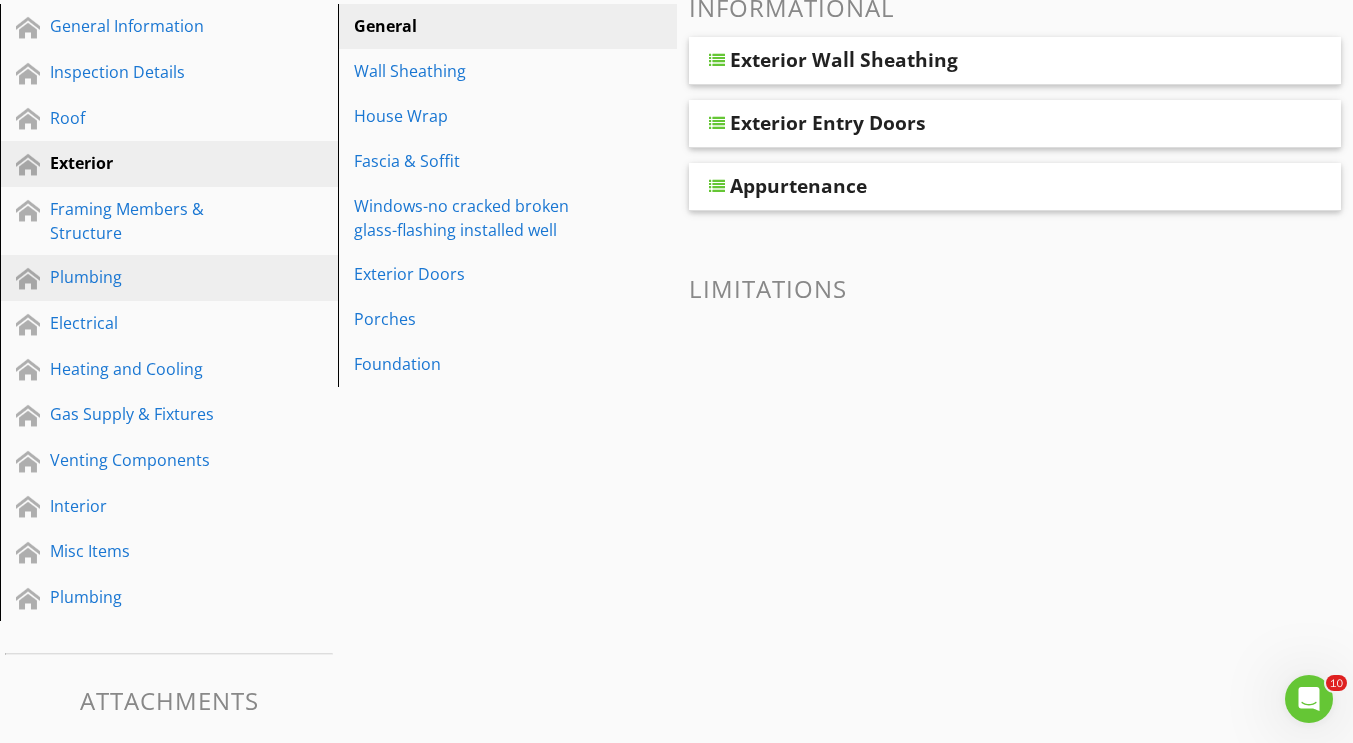 scroll, scrollTop: 258, scrollLeft: 0, axis: vertical 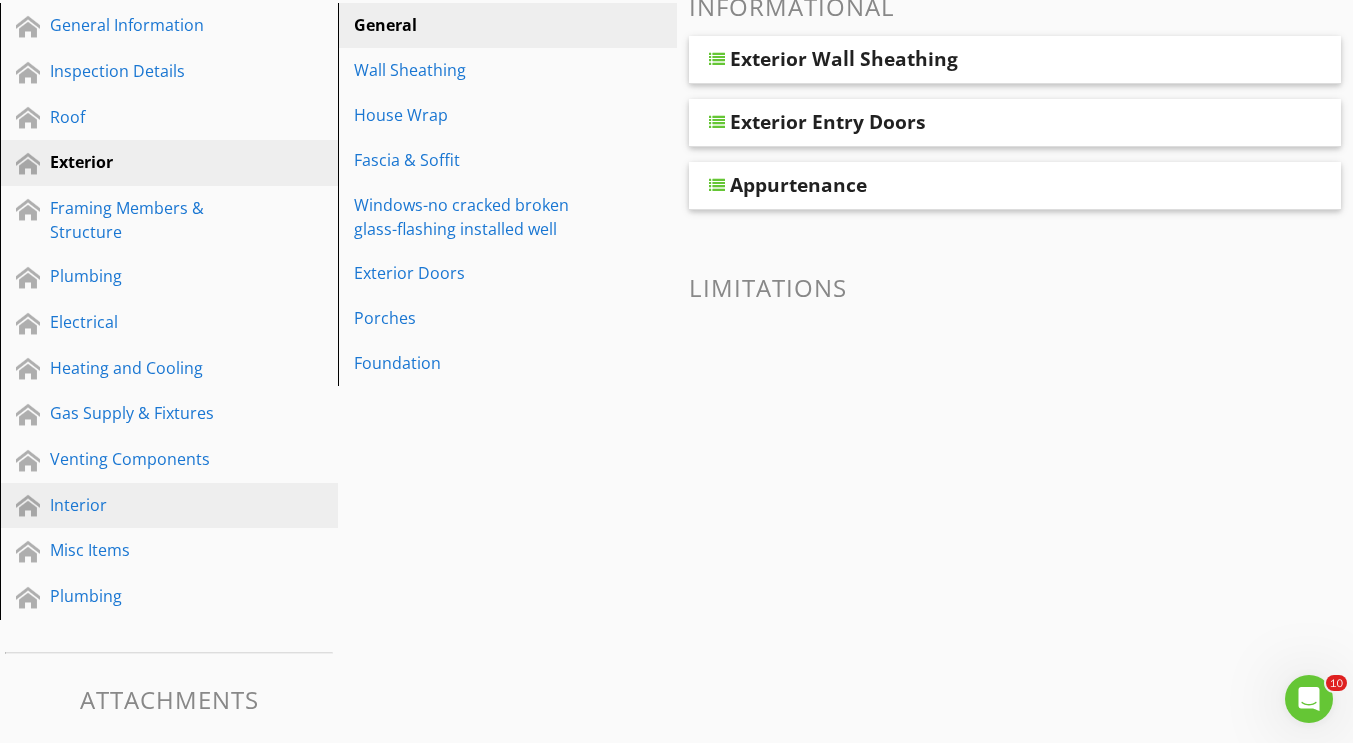 click on "Interior" at bounding box center [146, 505] 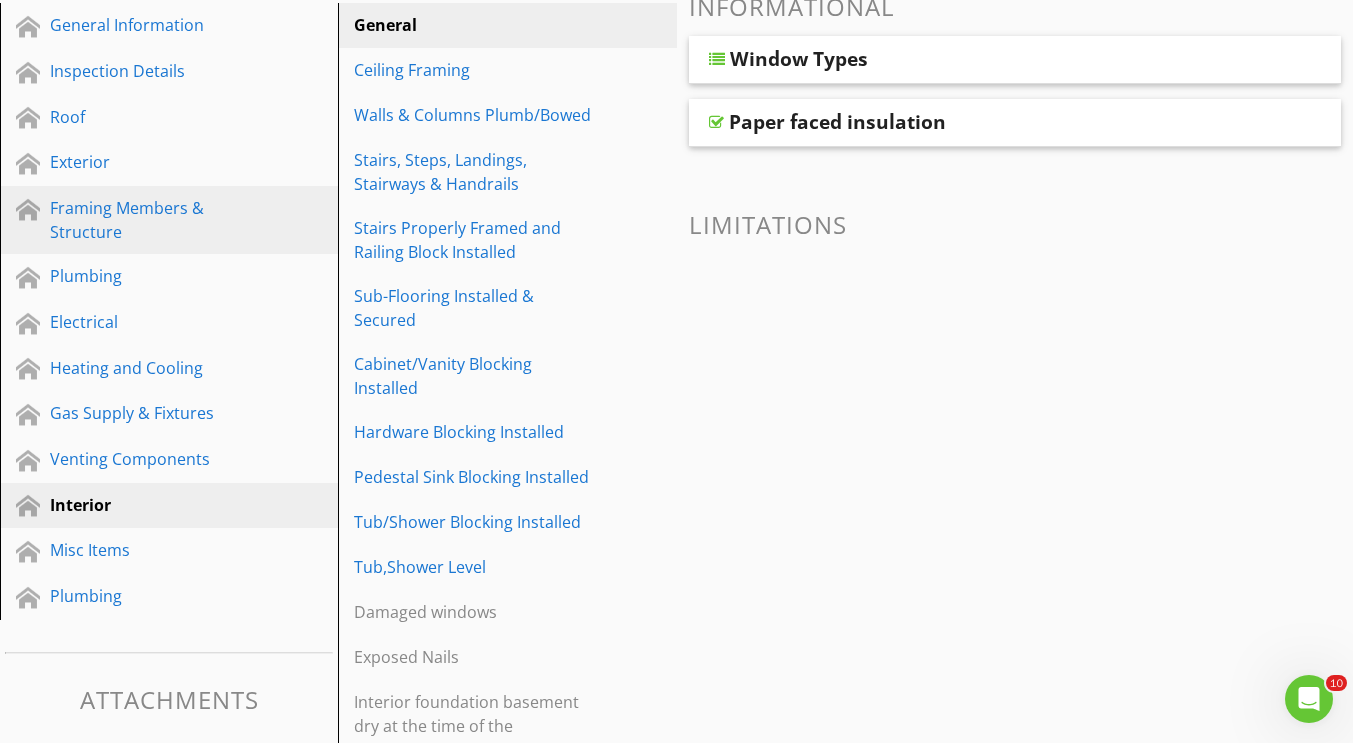 click on "Framing Members & Structure" at bounding box center [146, 220] 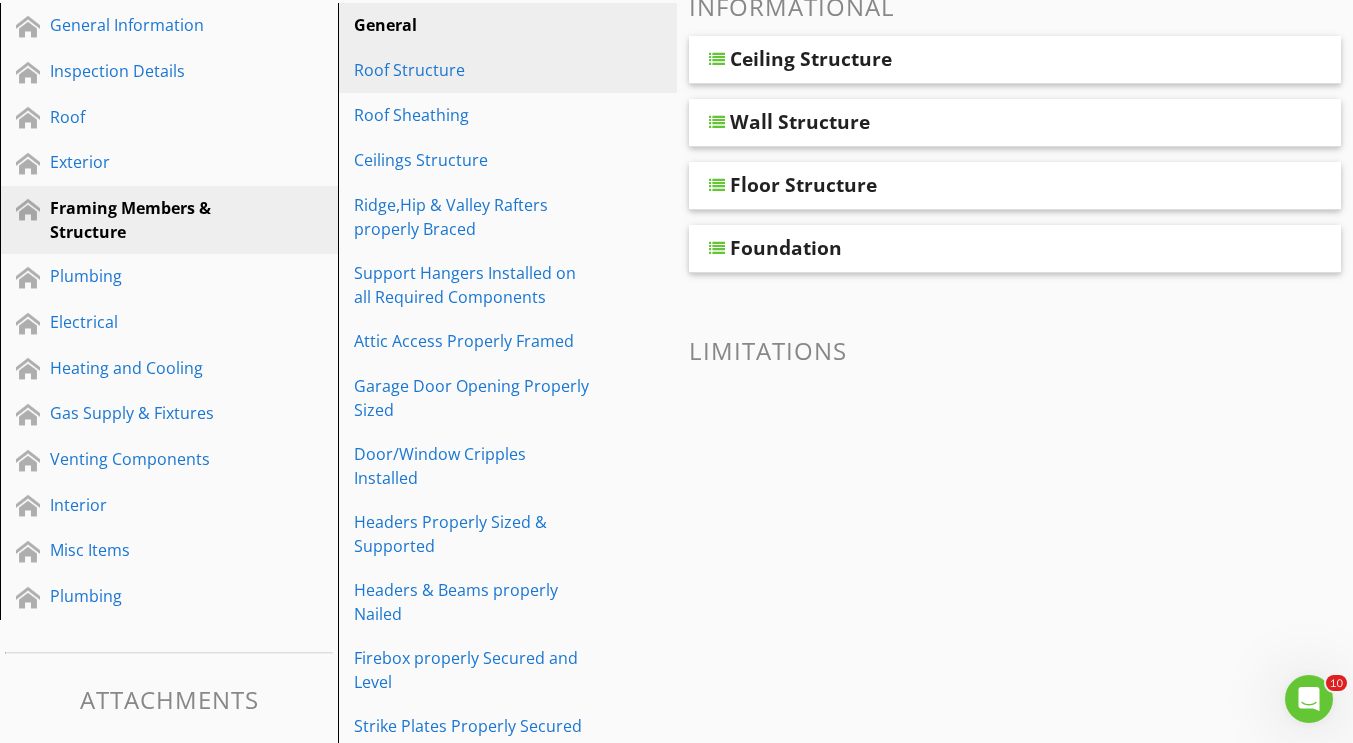 click on "Roof Structure" at bounding box center (510, 70) 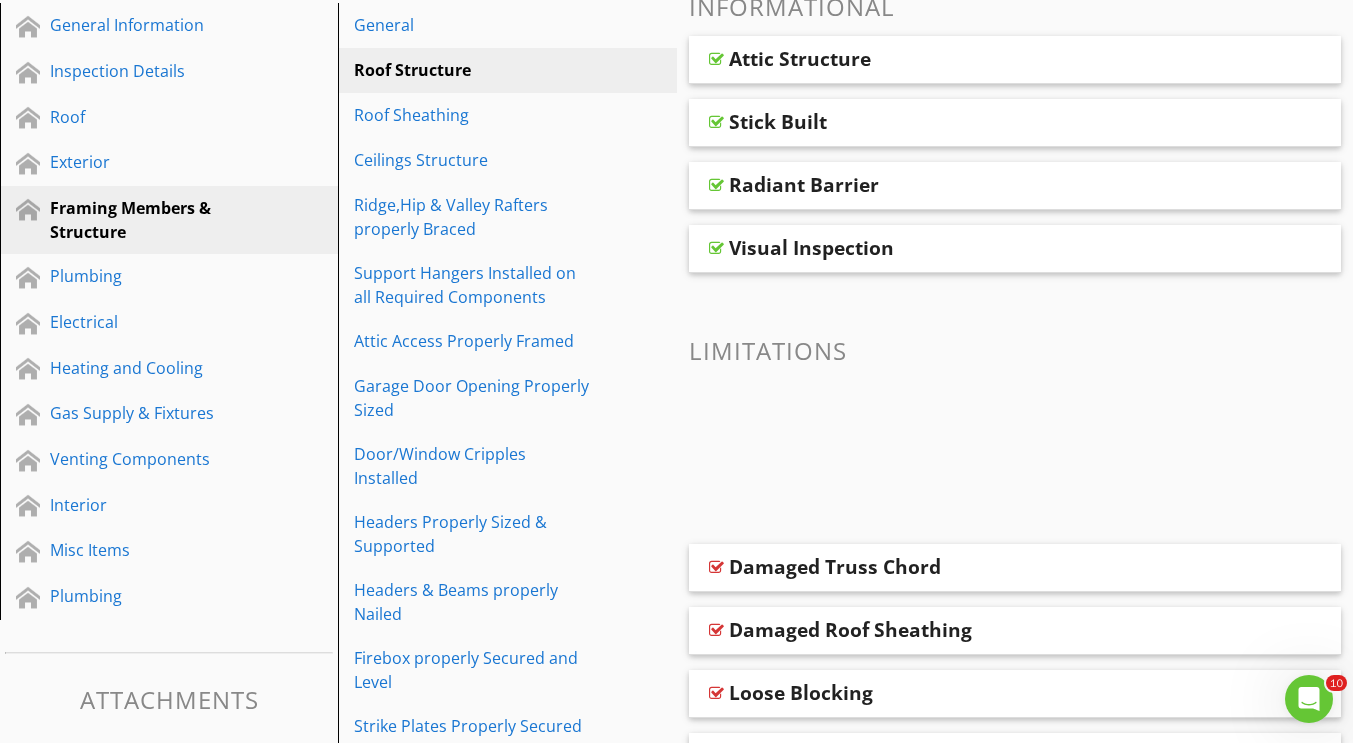 click on "Attic Structure" at bounding box center (800, 59) 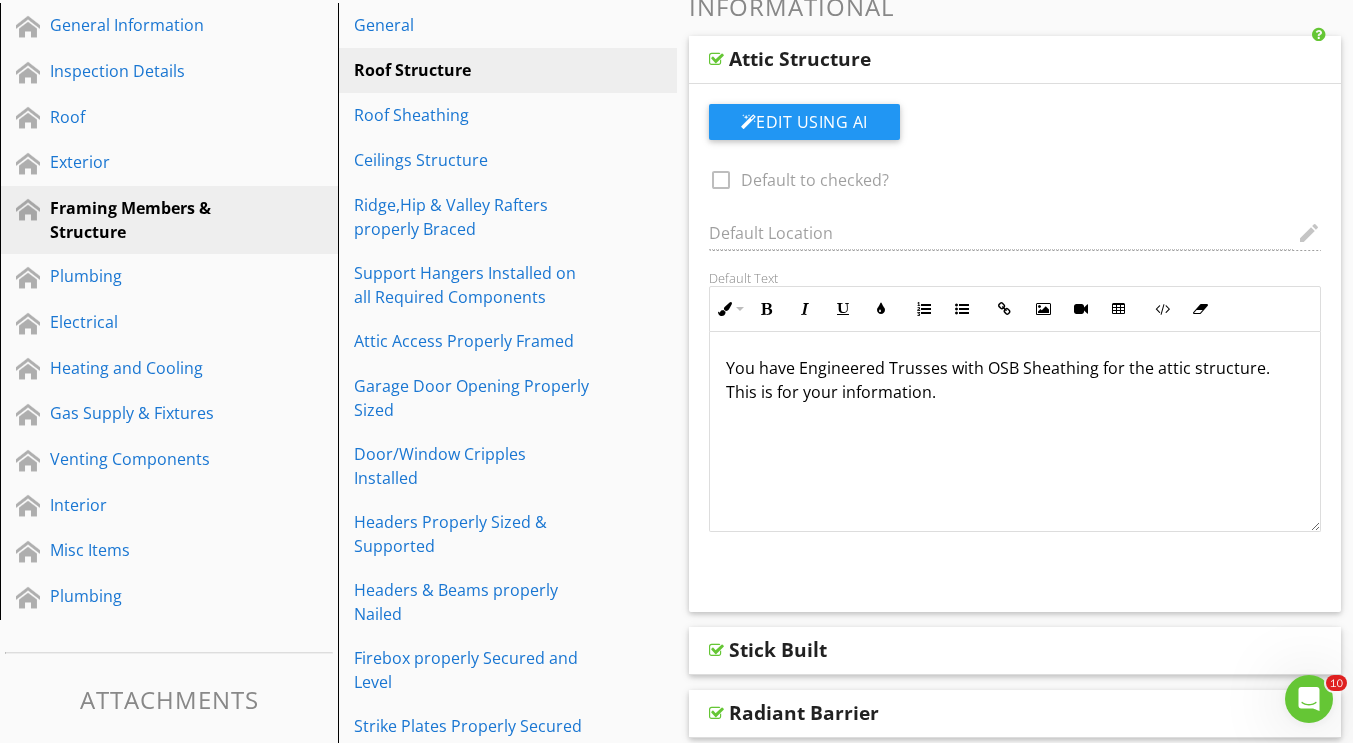 click on "Attic Structure" at bounding box center [800, 59] 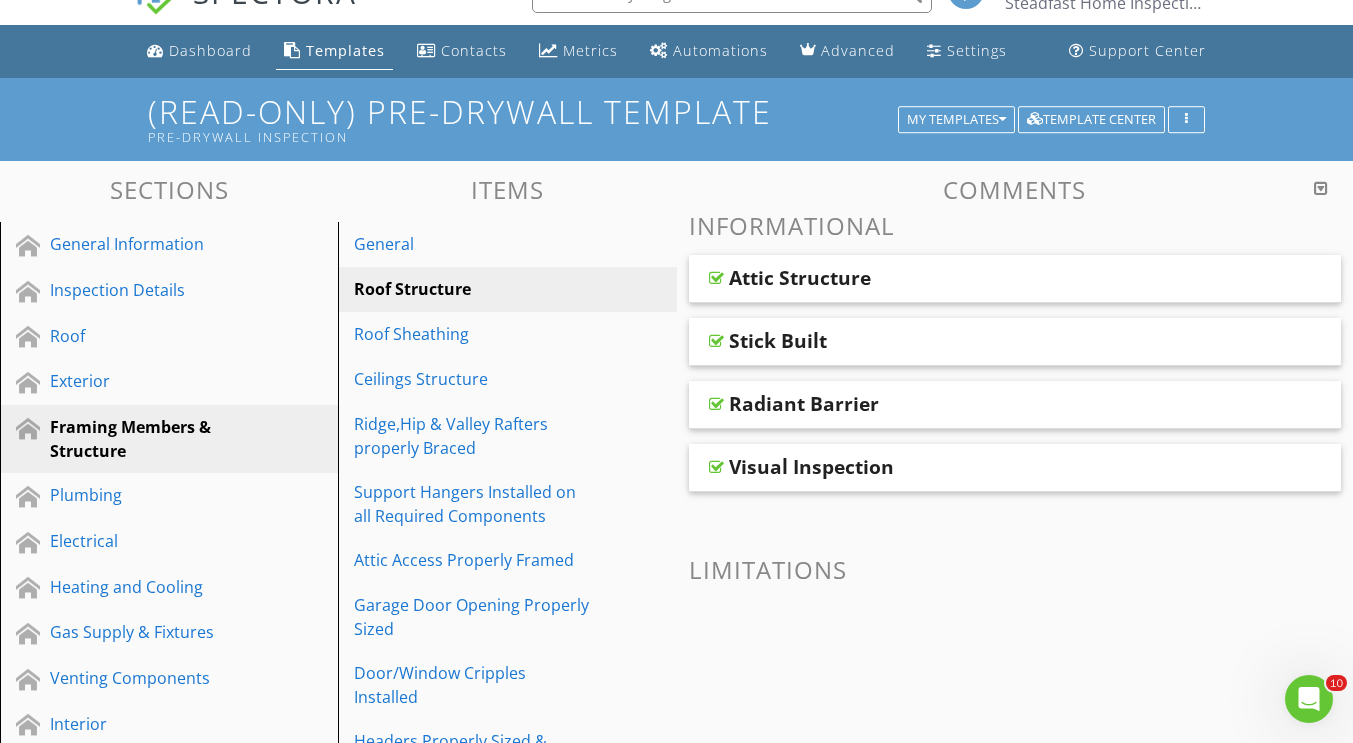 scroll, scrollTop: 38, scrollLeft: 0, axis: vertical 